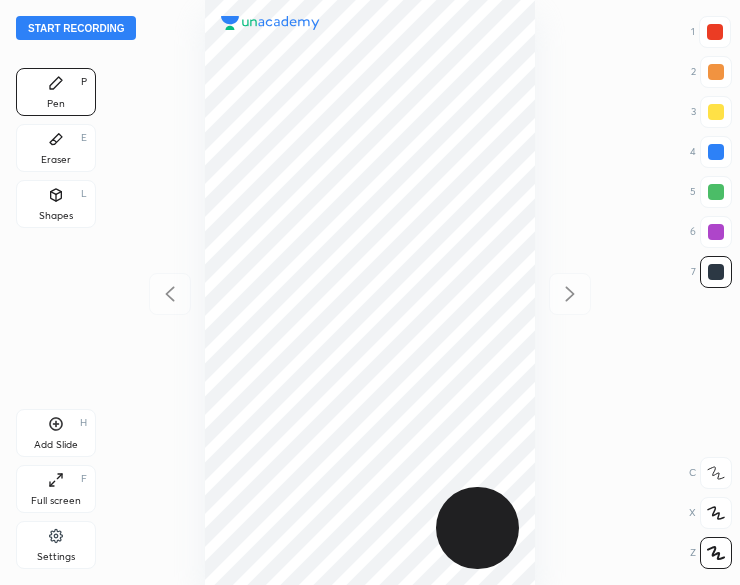scroll, scrollTop: 0, scrollLeft: 0, axis: both 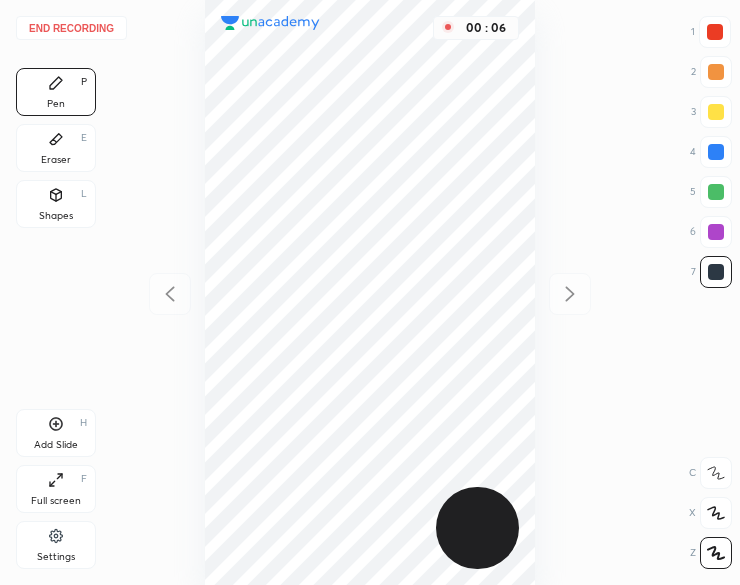 click 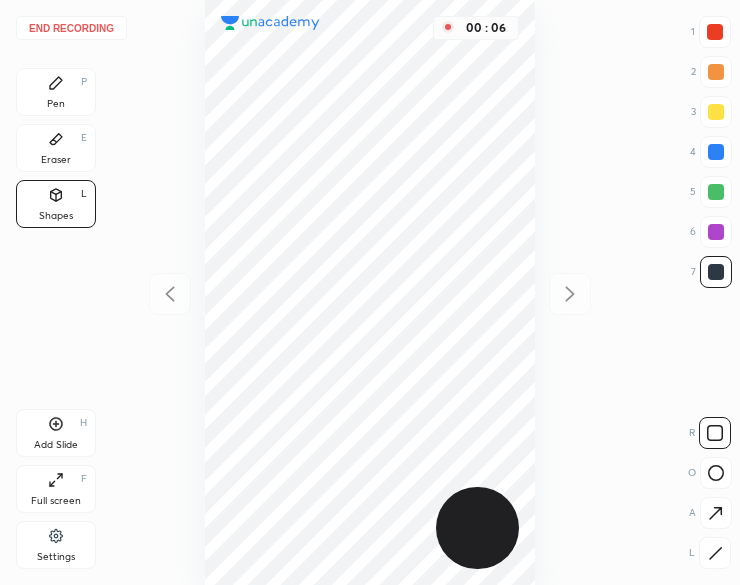 click at bounding box center (715, 553) 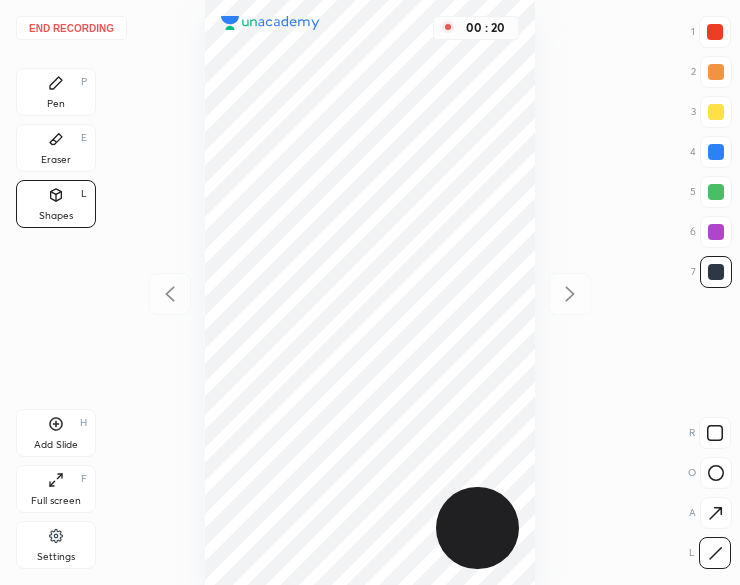 click at bounding box center (716, 192) 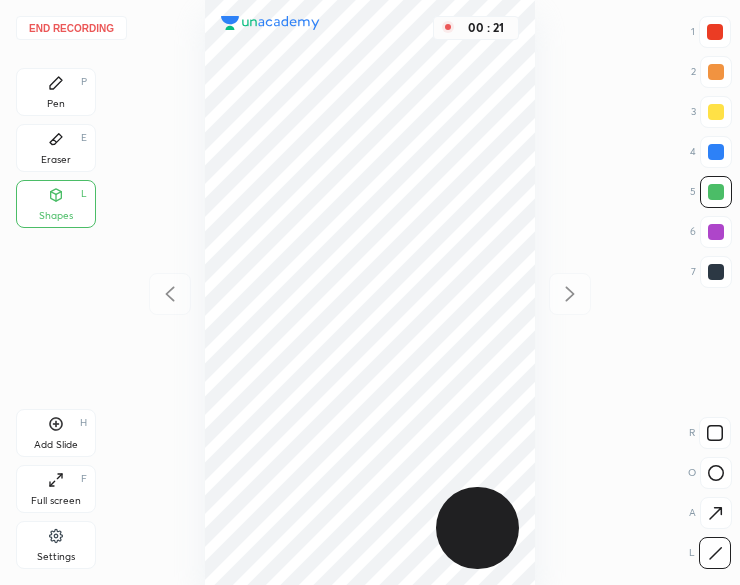 click 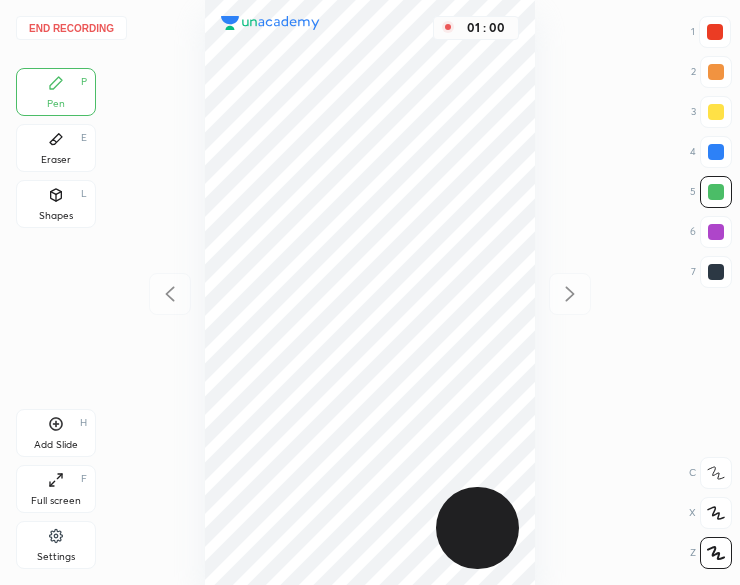 click at bounding box center [716, 152] 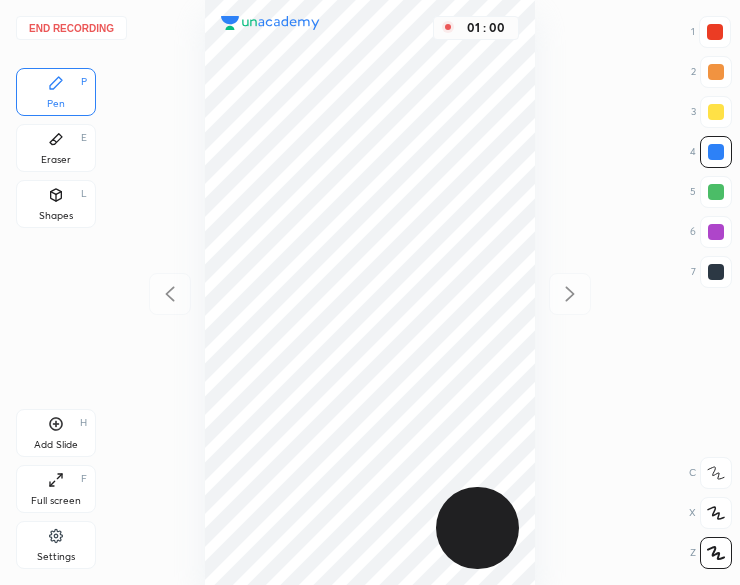 click at bounding box center (716, 152) 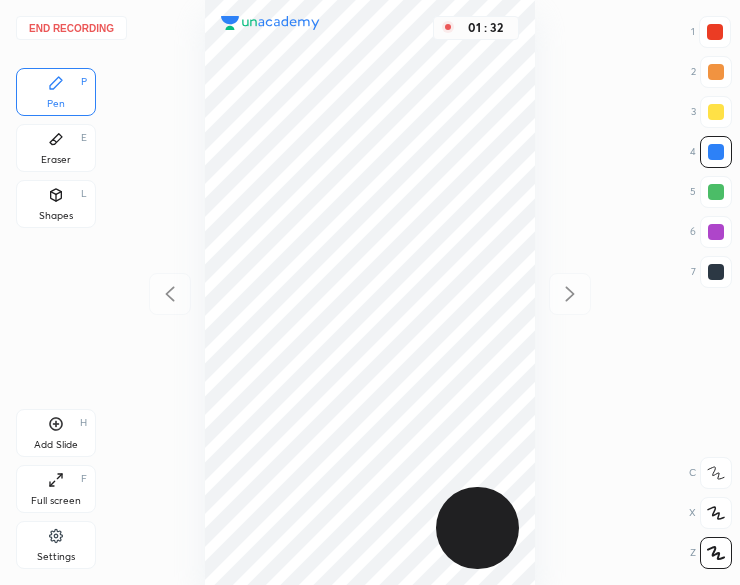 click at bounding box center (716, 272) 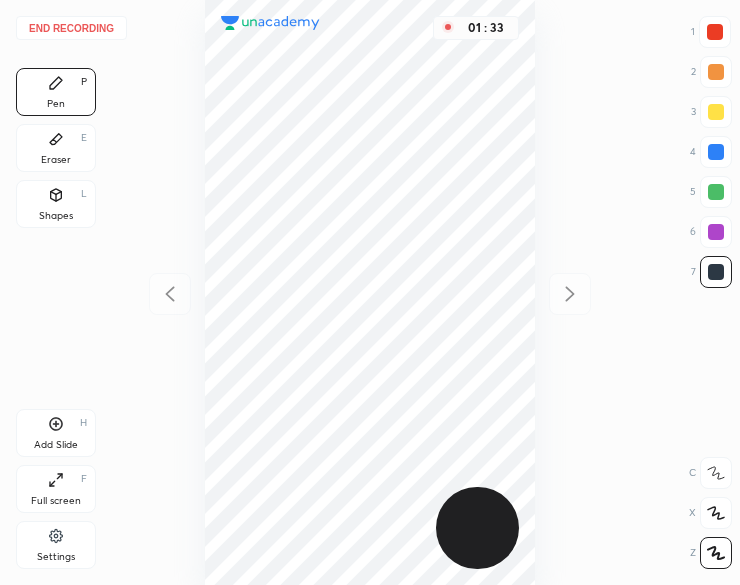 click at bounding box center [716, 272] 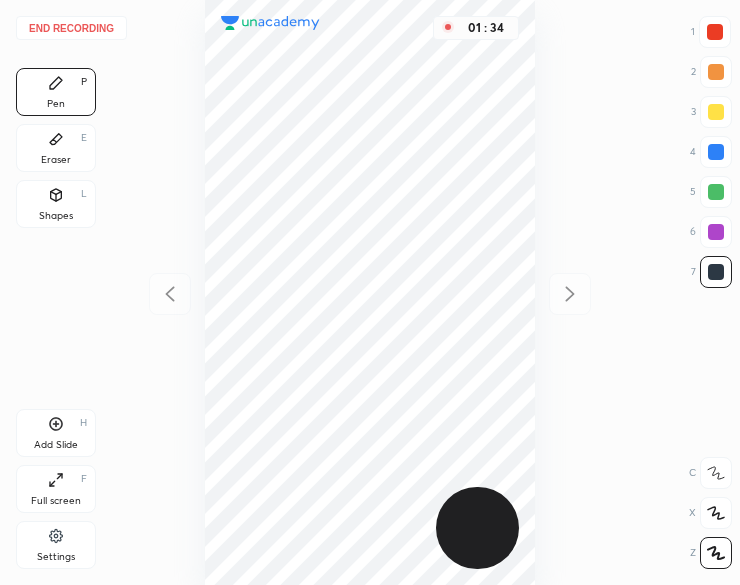 click 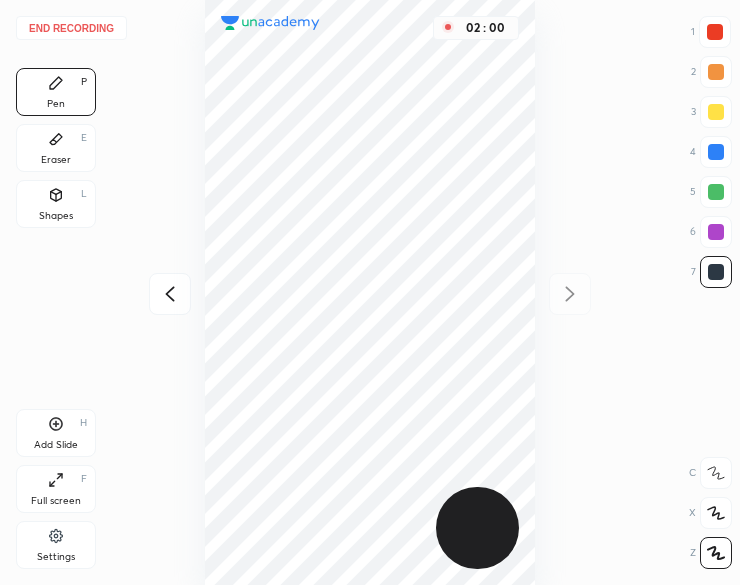 click on "Shapes L" at bounding box center [56, 204] 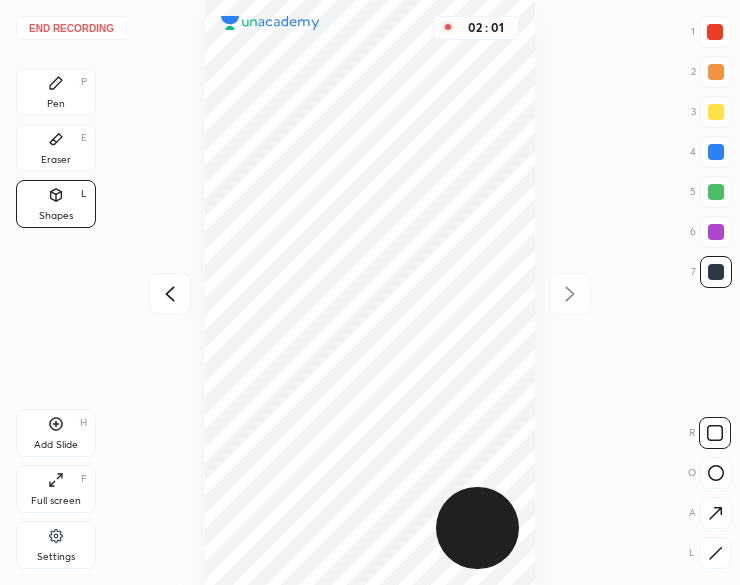 click 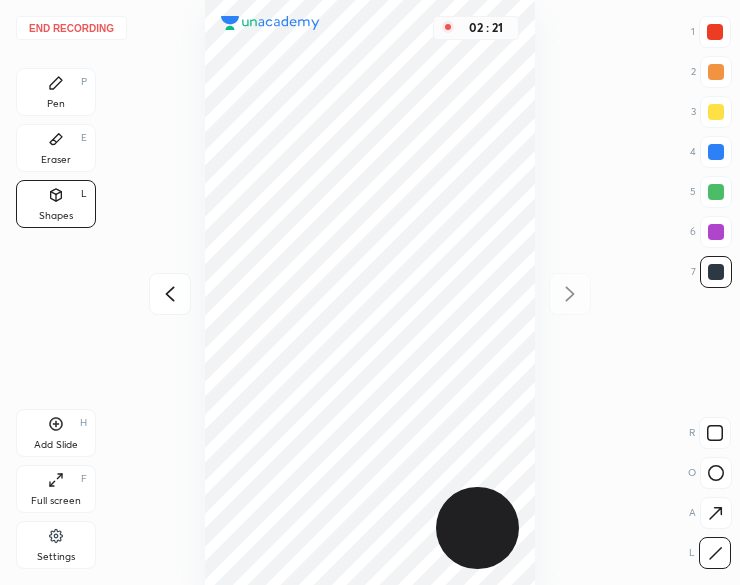 click on "Pen P" at bounding box center [56, 92] 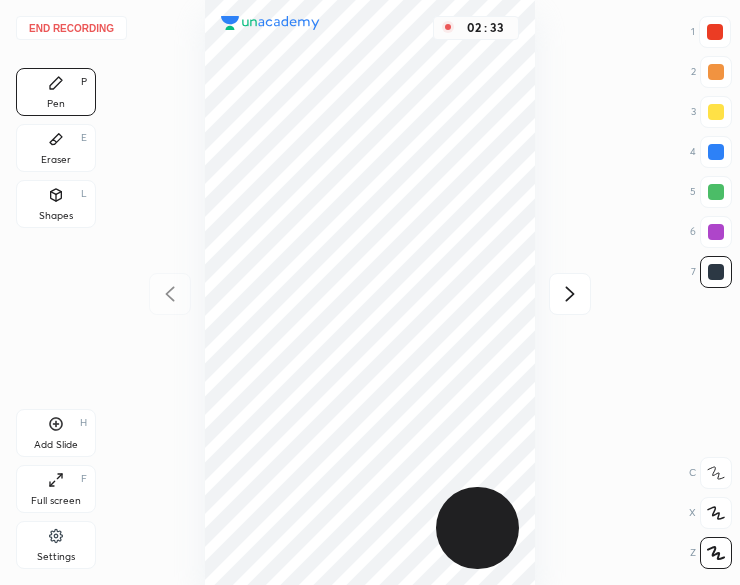 click 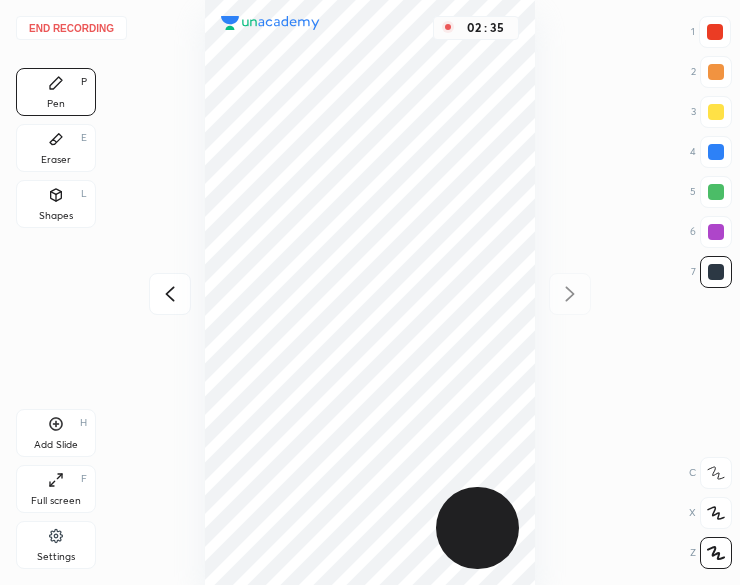 click 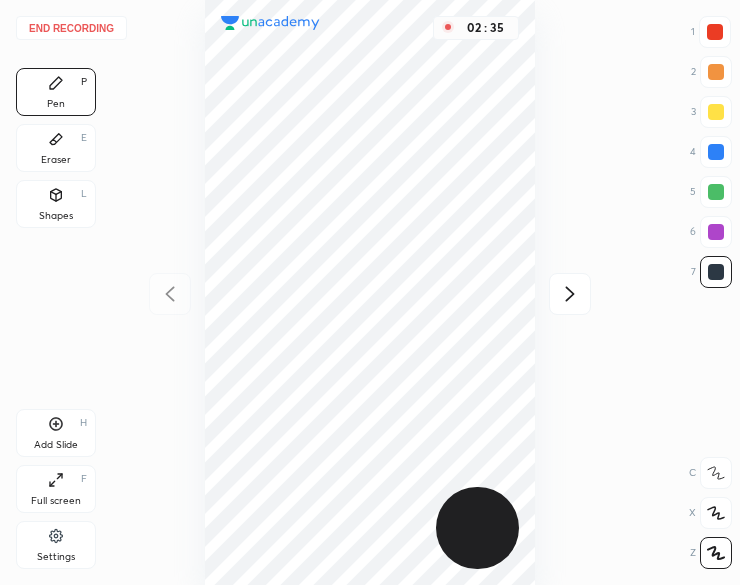 click 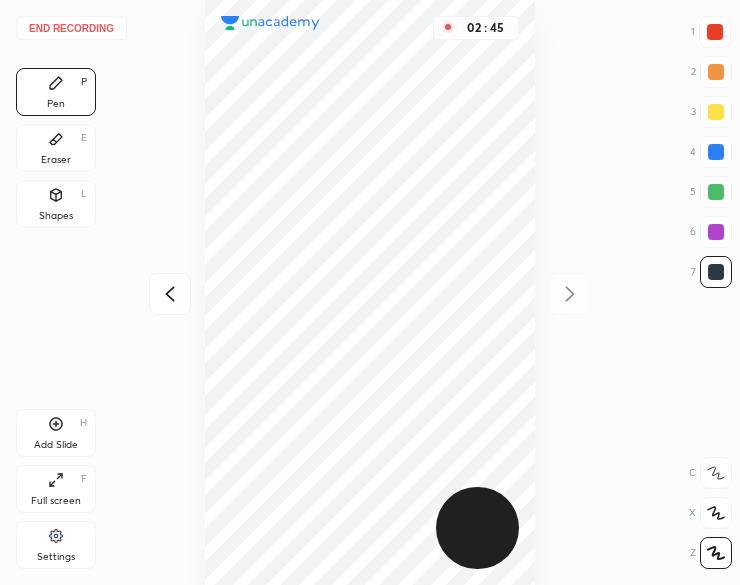 click 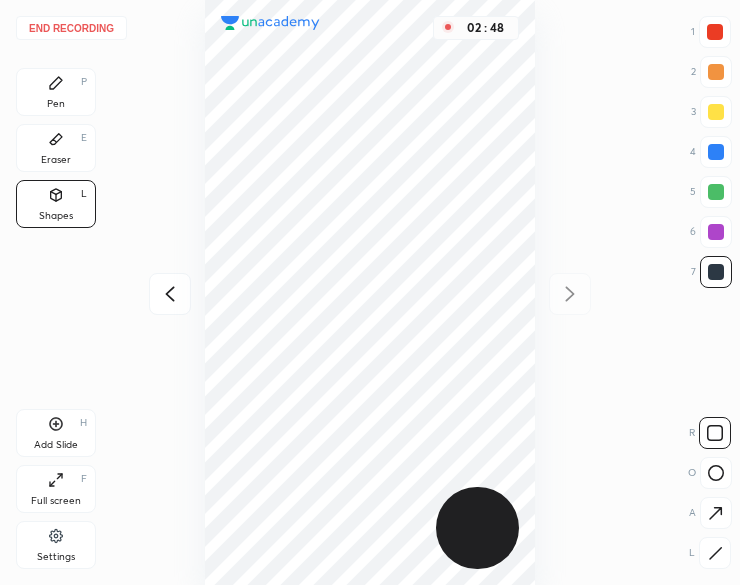 click 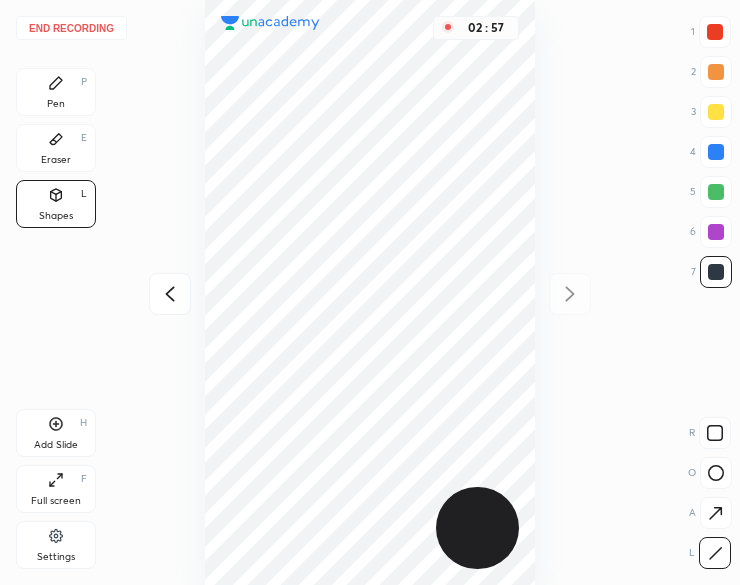 click 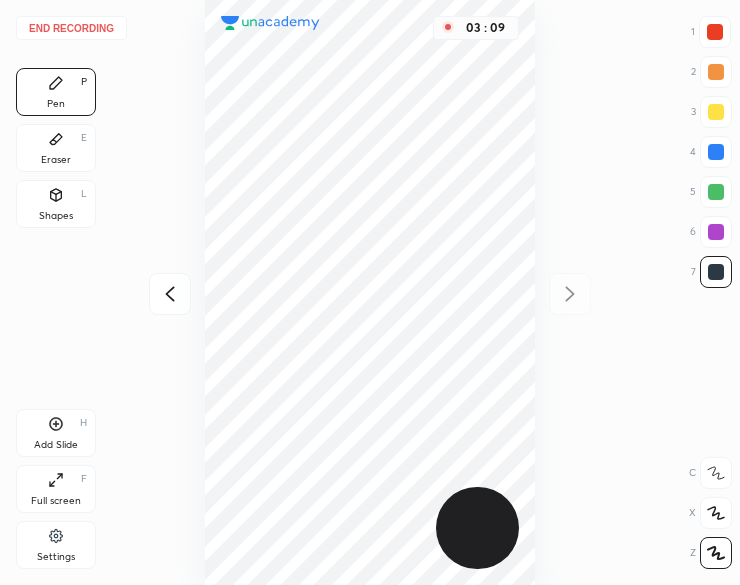 click on "03 : 09" at bounding box center (370, 292) 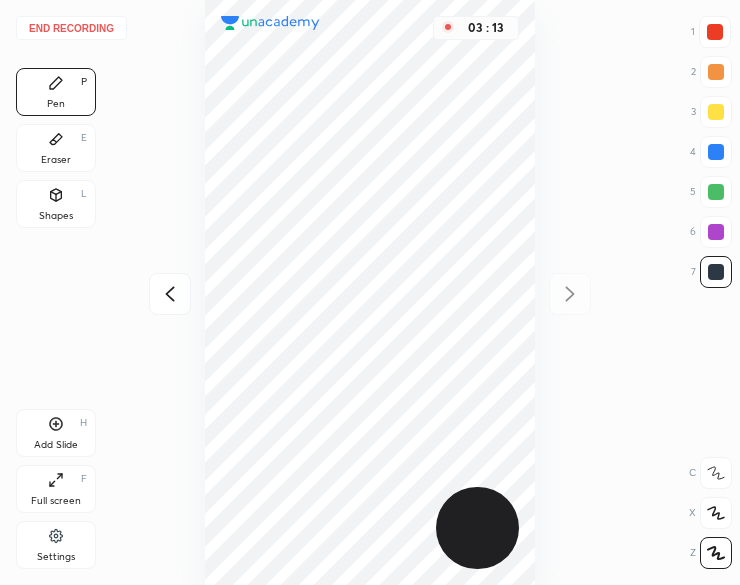 click 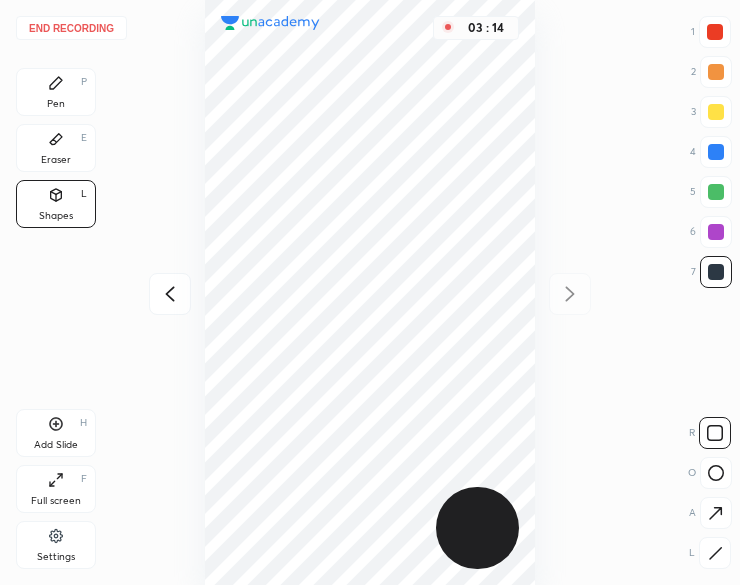 click on "L" at bounding box center [710, 553] 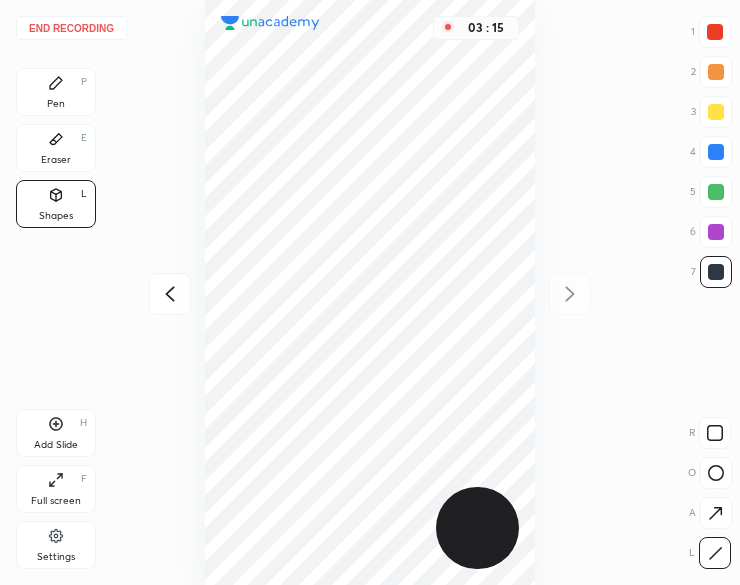 click at bounding box center [716, 232] 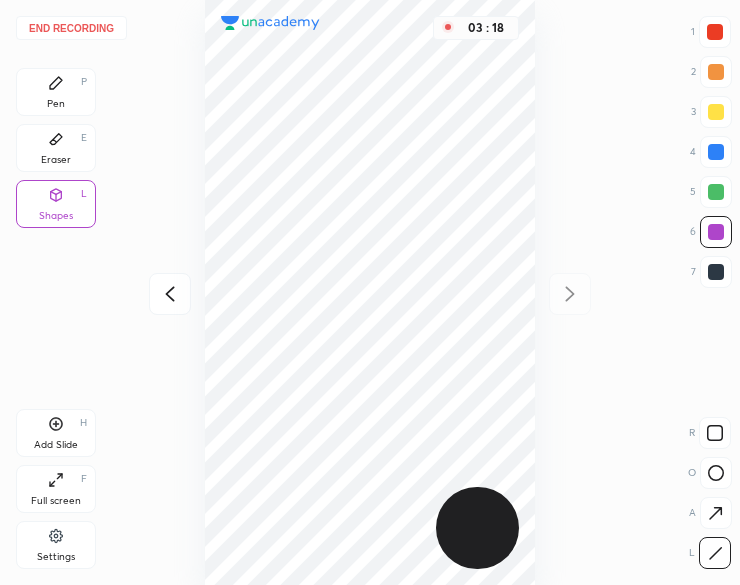 click on "Pen P" at bounding box center (56, 92) 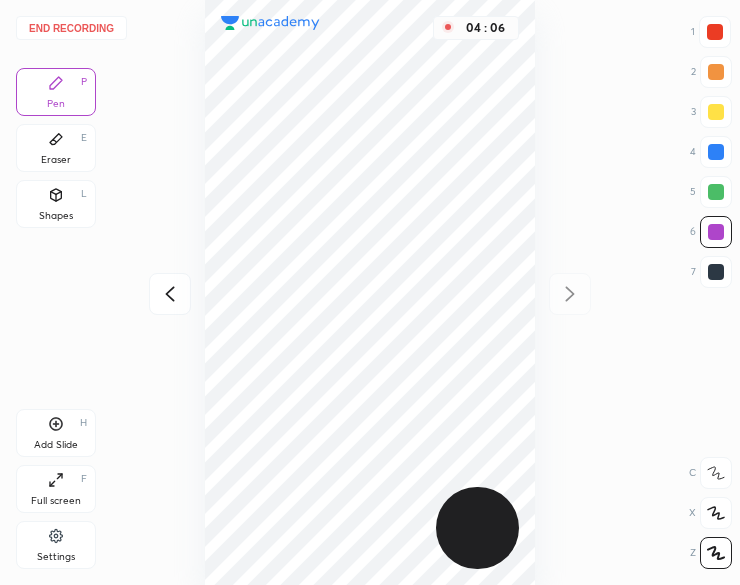click 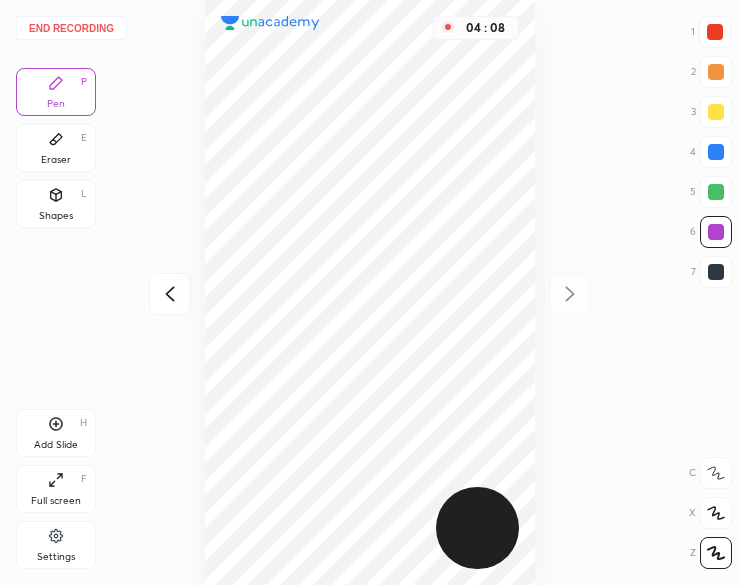 click 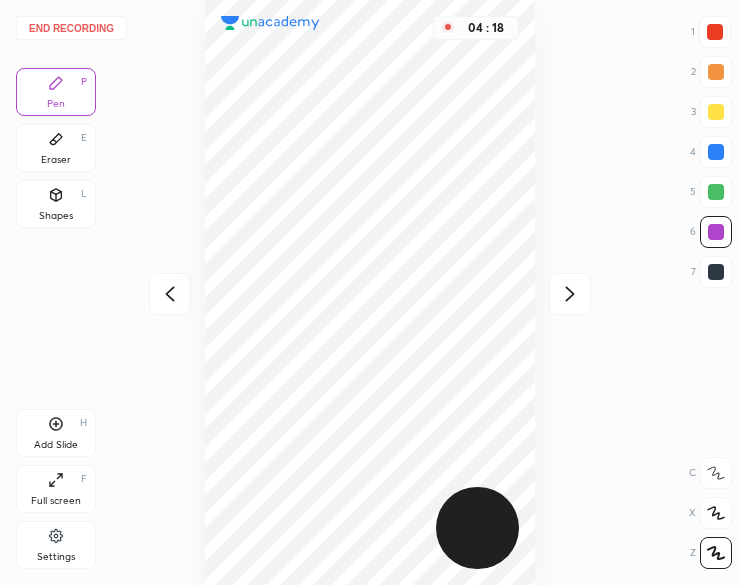 click 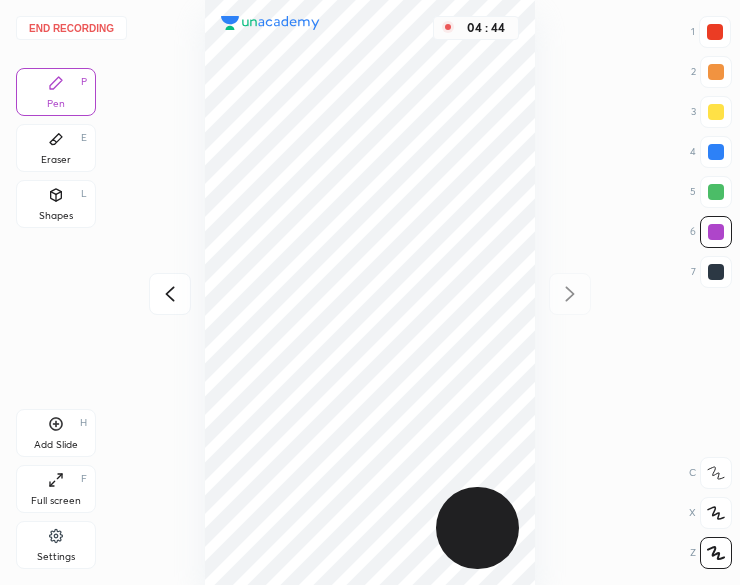 click on "Shapes L" at bounding box center [56, 204] 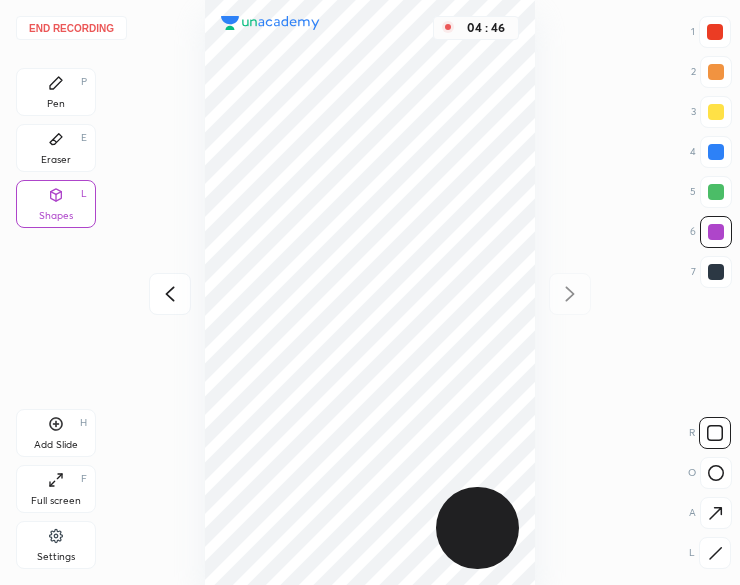 click on "Pen P" at bounding box center [56, 92] 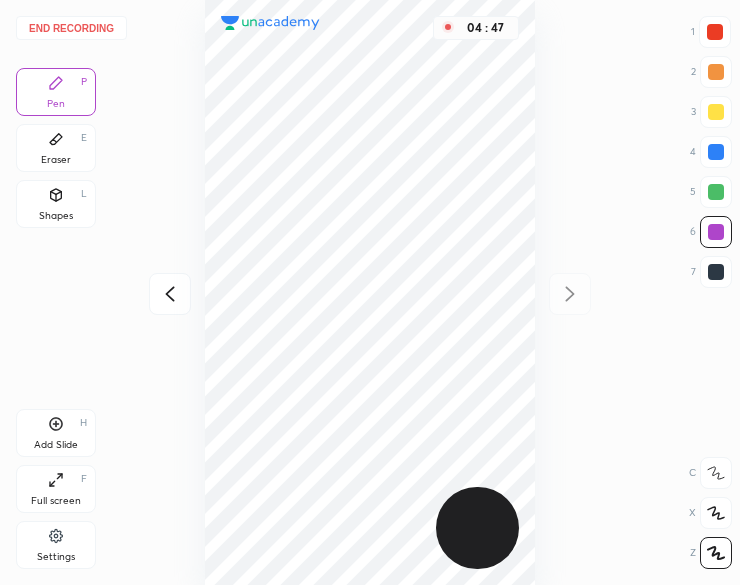 click 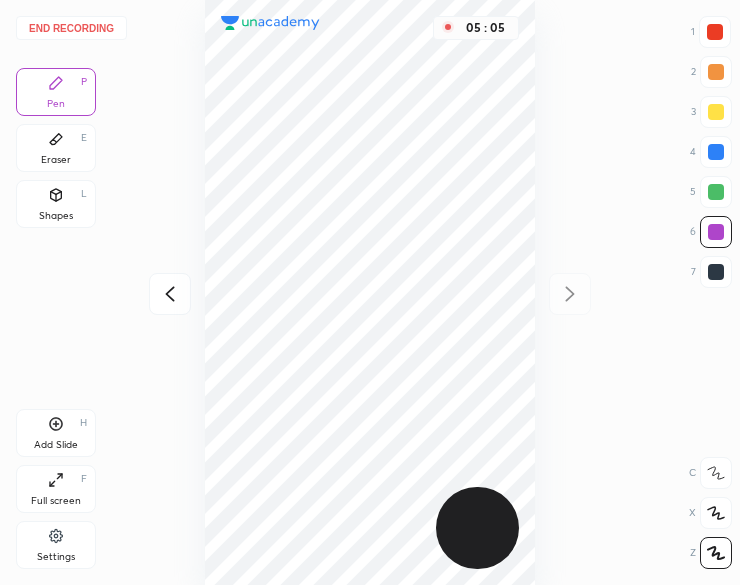 click on "Add Slide H" at bounding box center (56, 433) 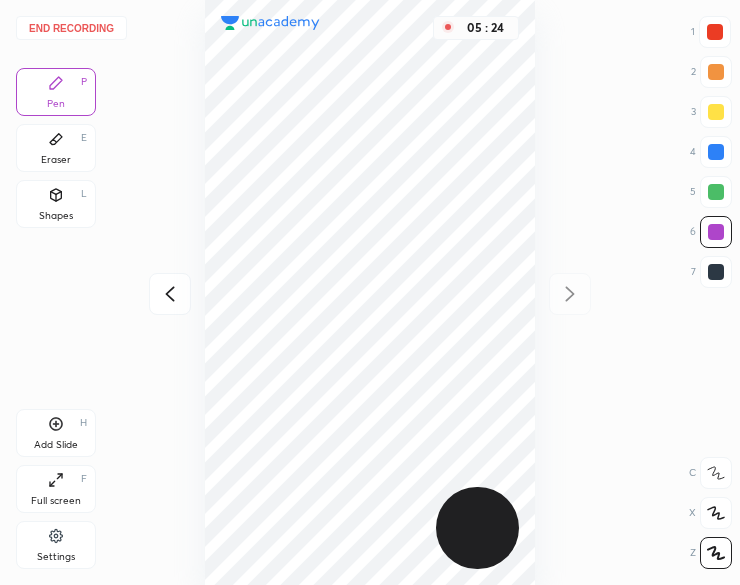 click 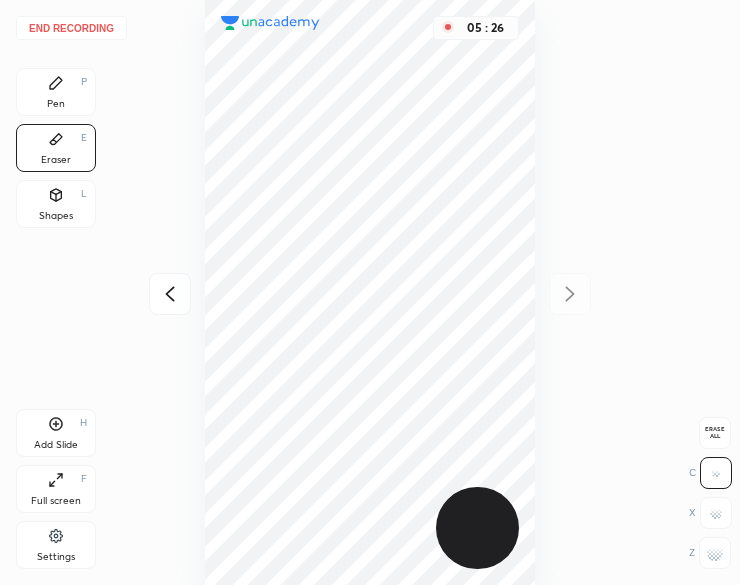click at bounding box center (170, 294) 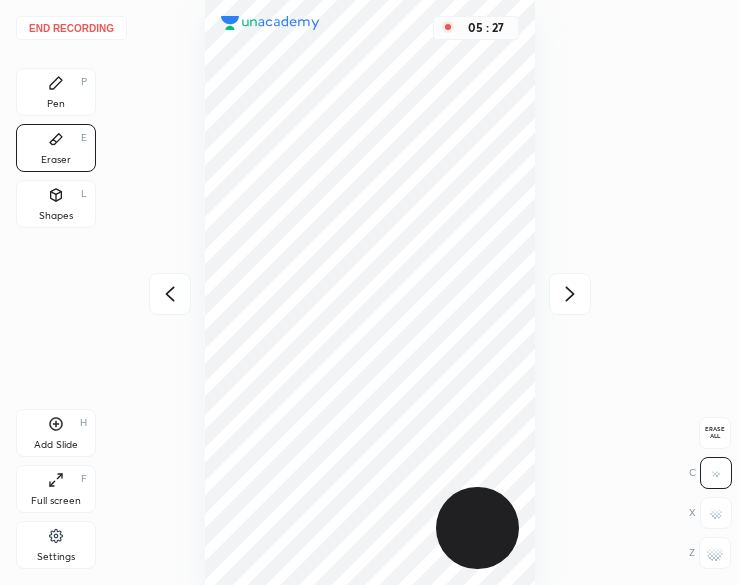 click 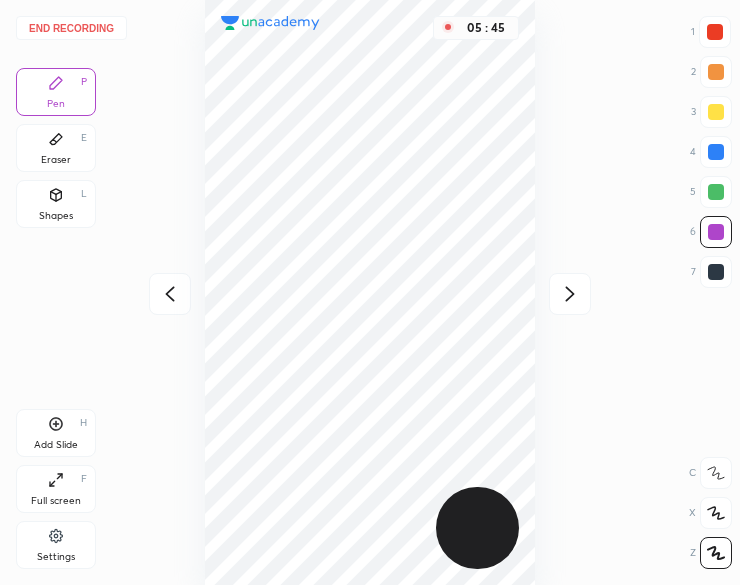 click at bounding box center [570, 294] 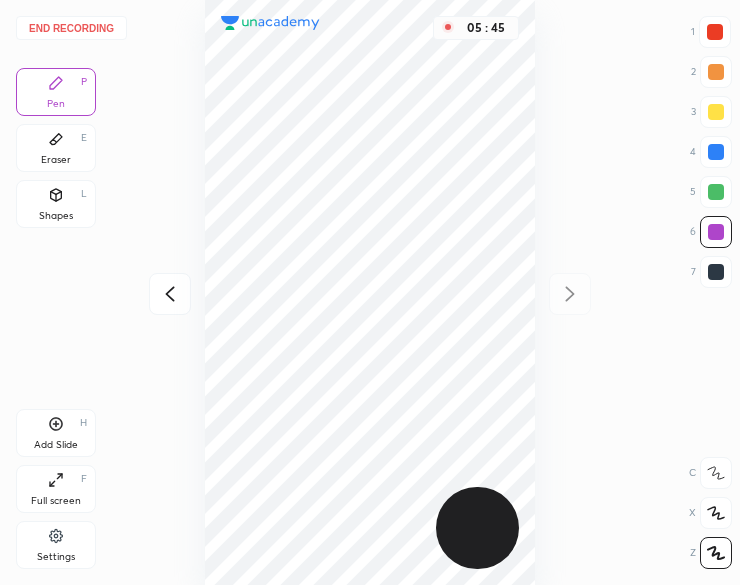 click on "05 : 45" at bounding box center [370, 292] 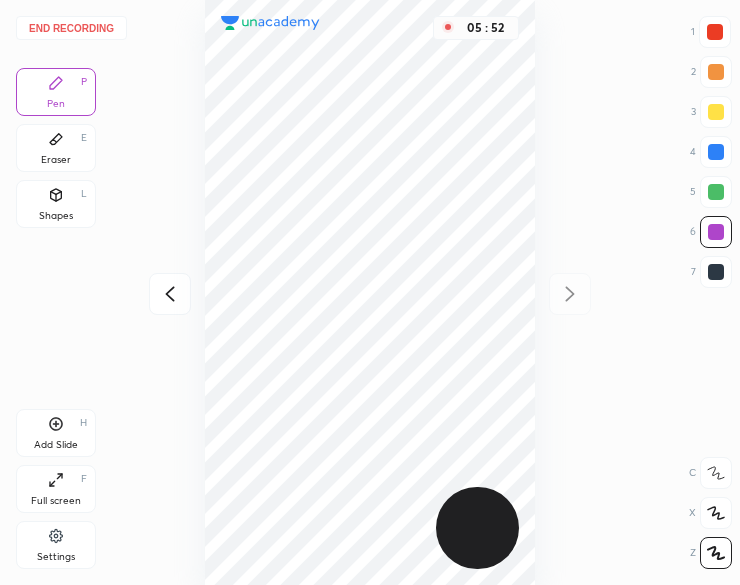 click on "End recording" at bounding box center (71, 28) 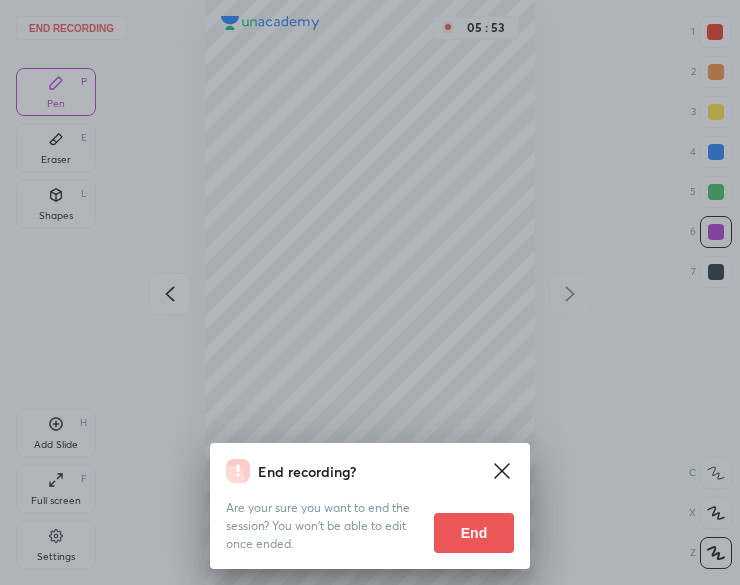 click on "End" at bounding box center [474, 533] 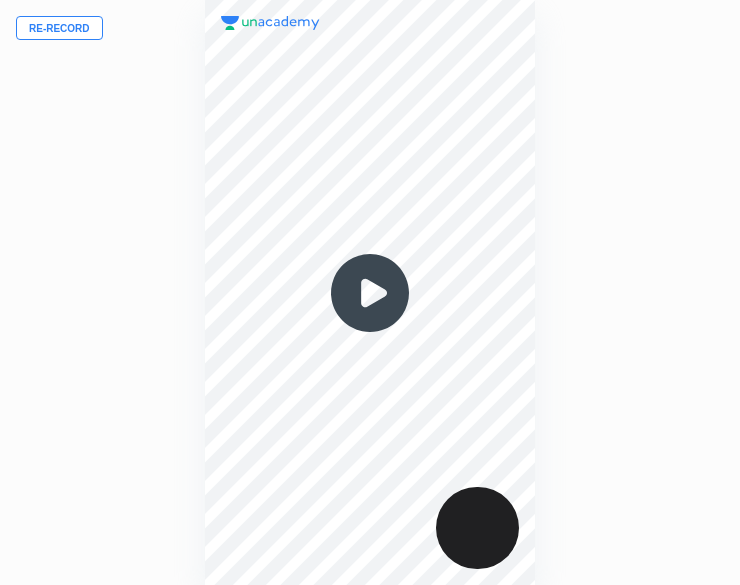 click at bounding box center (370, 293) 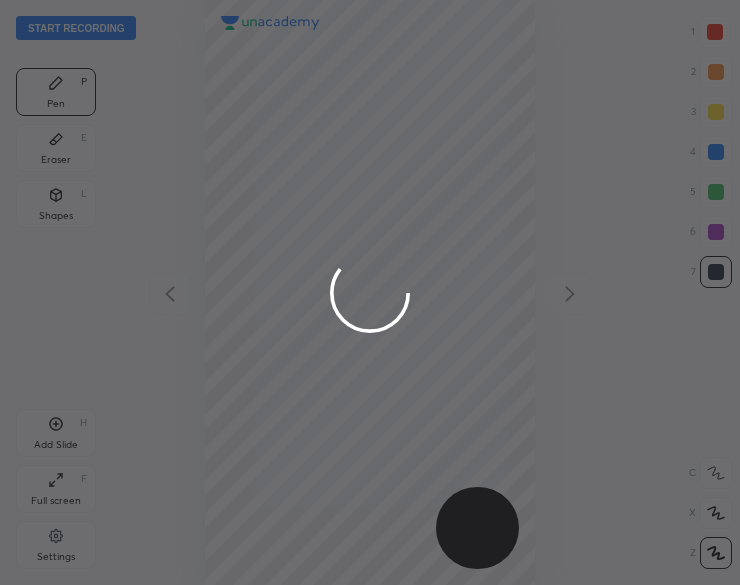 scroll, scrollTop: 99414, scrollLeft: 99580, axis: both 